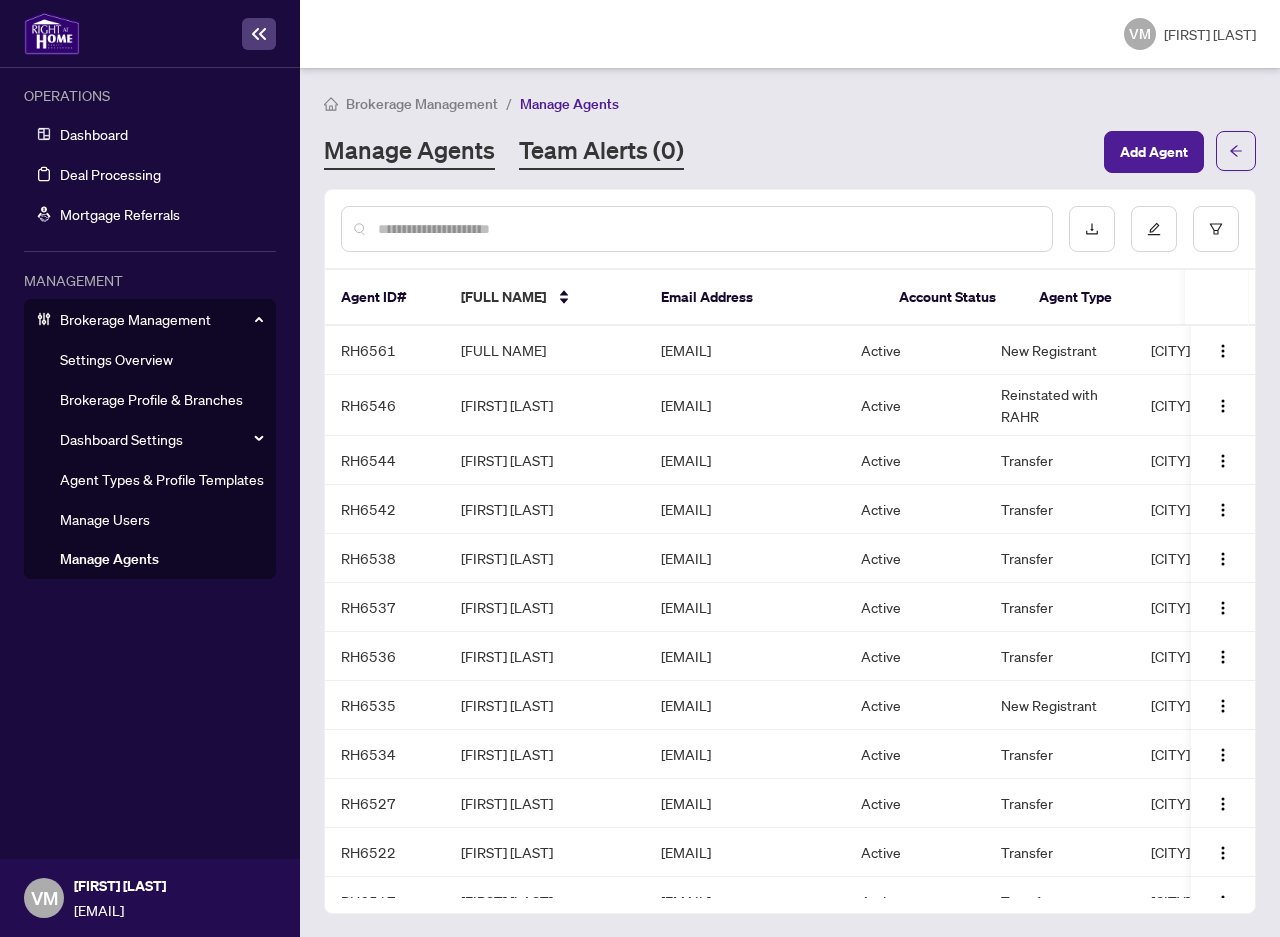 scroll, scrollTop: 0, scrollLeft: 0, axis: both 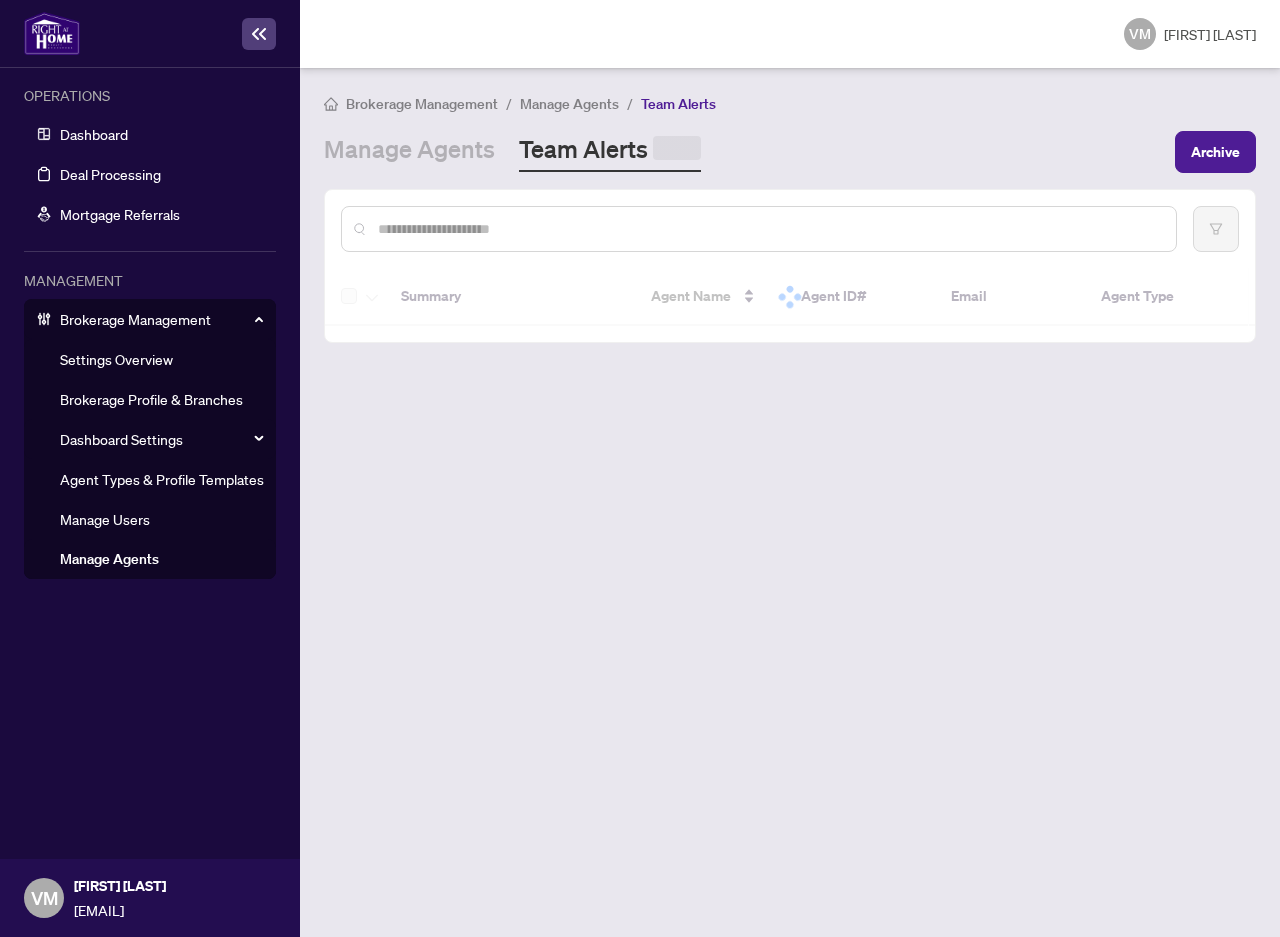 click on "Manage Agents" at bounding box center [109, 559] 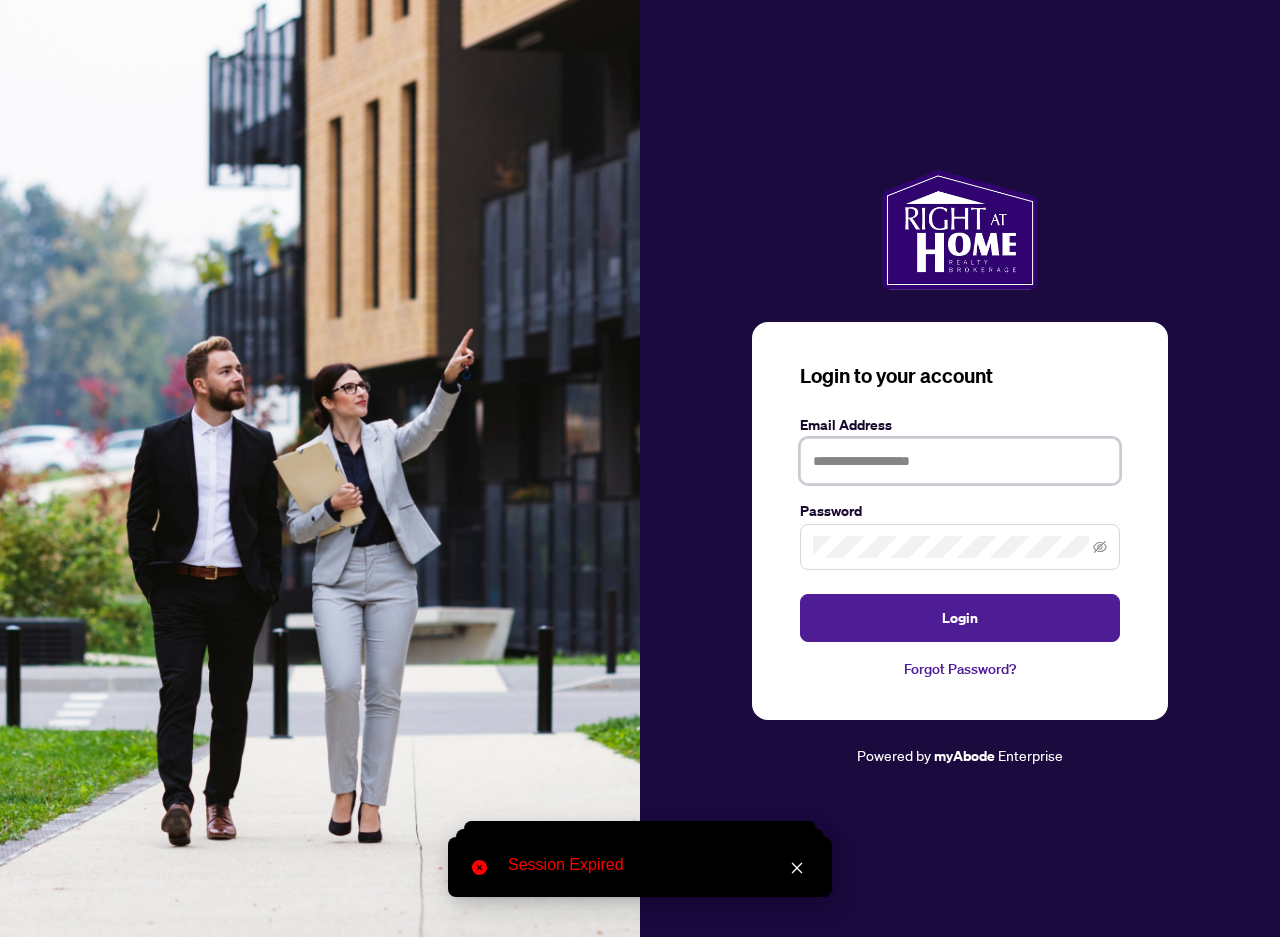 type on "**********" 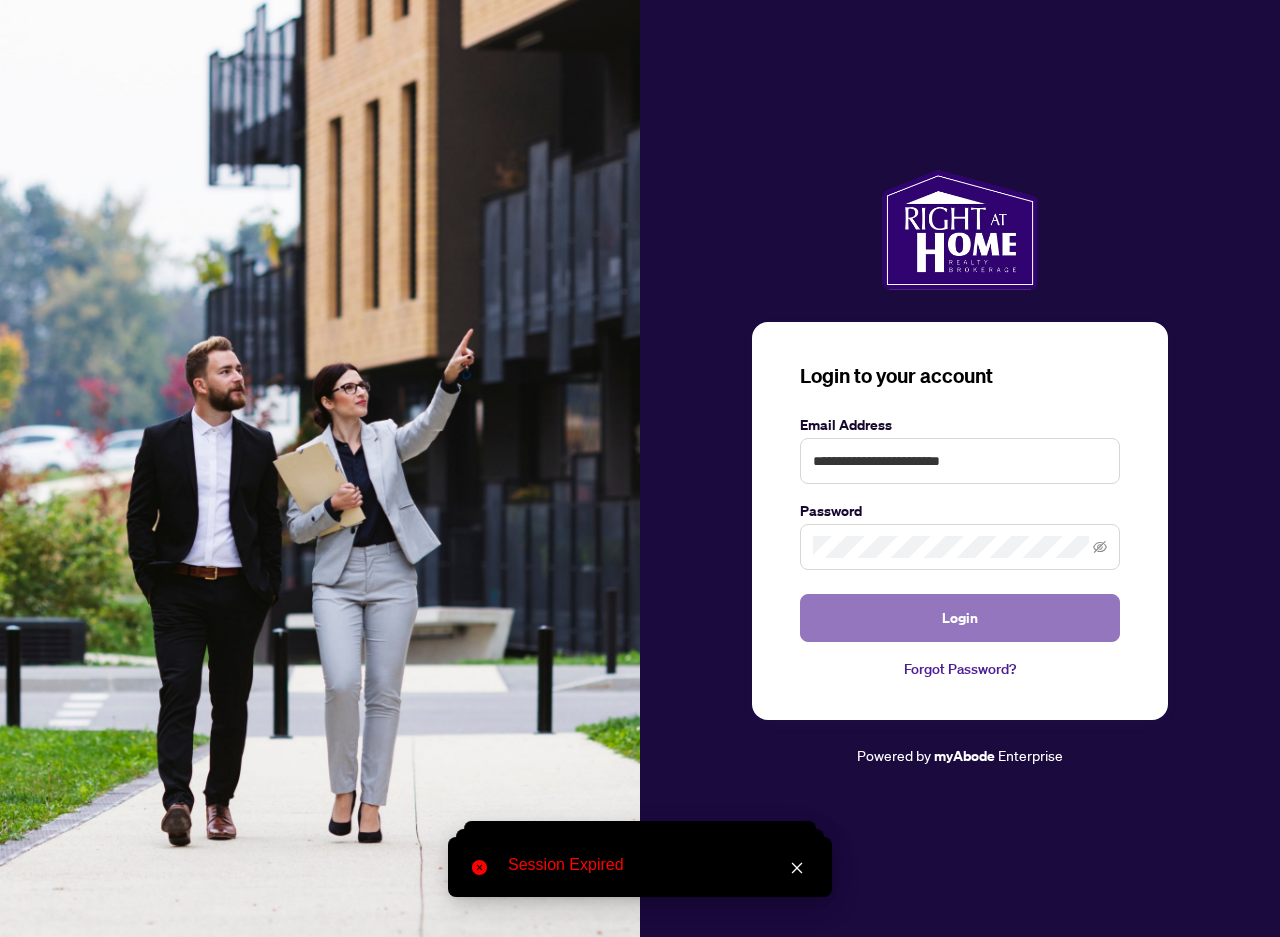 click on "Login" at bounding box center (960, 618) 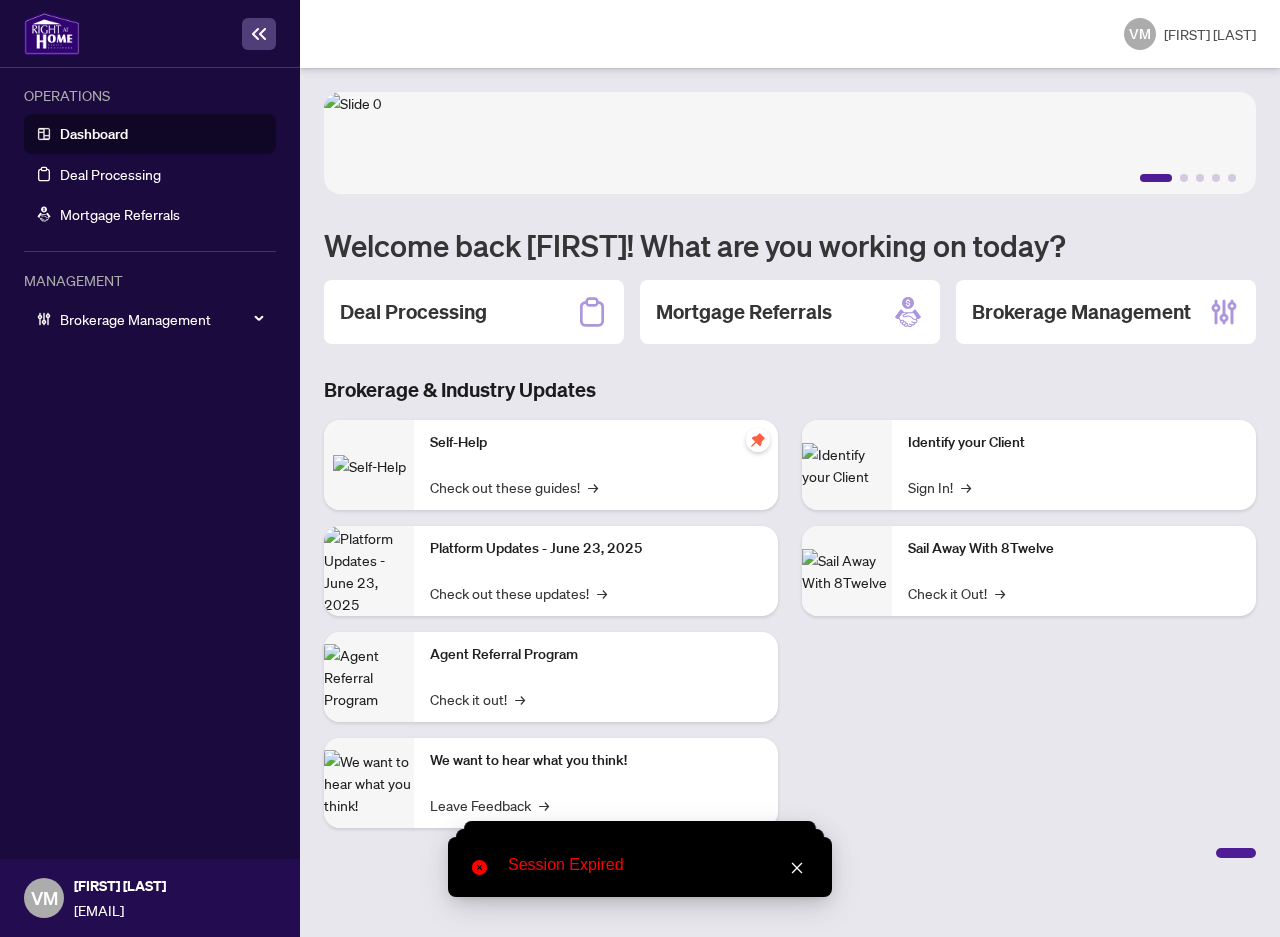 click at bounding box center (253, 319) 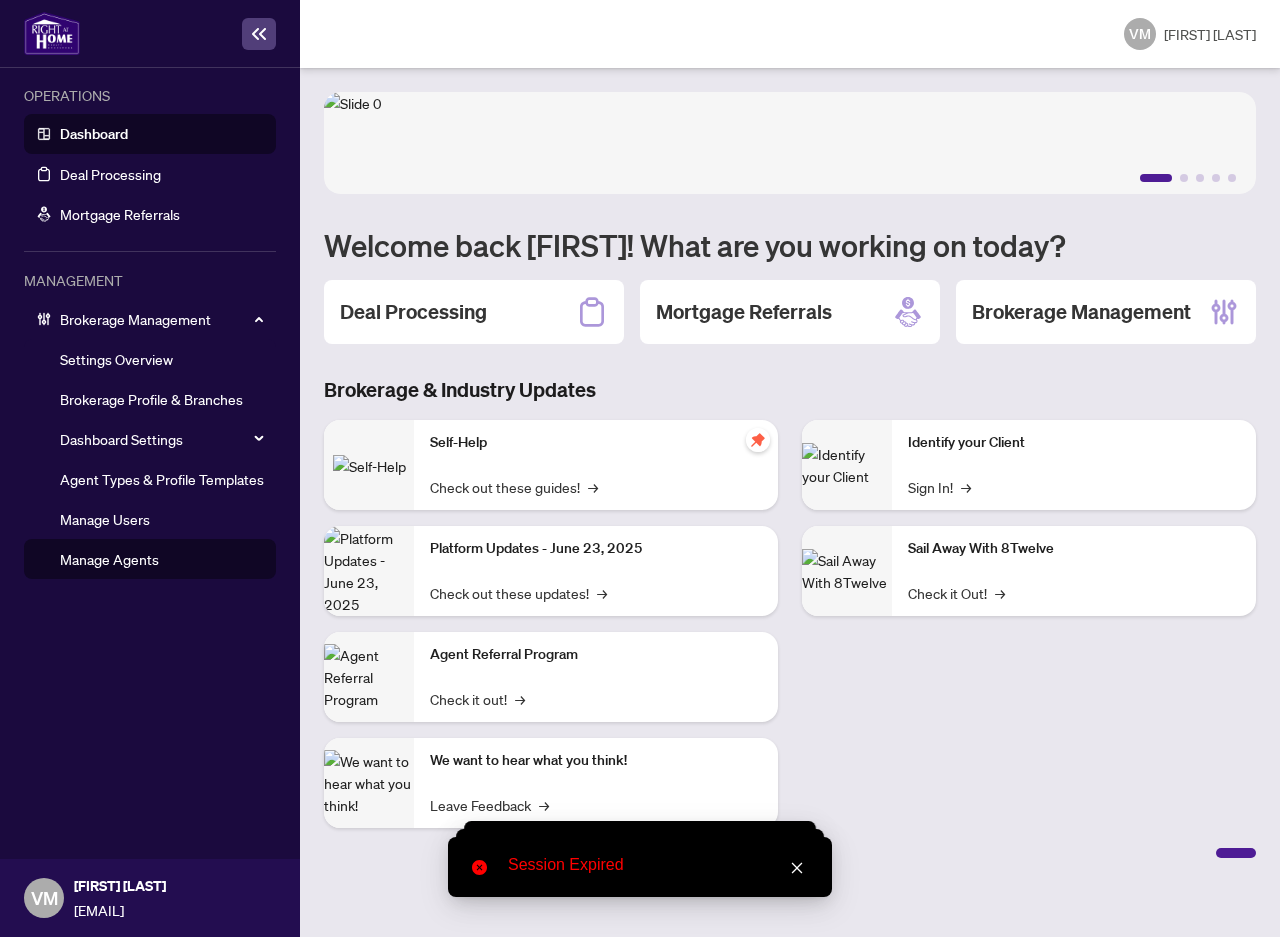 click on "Manage Agents" at bounding box center [109, 559] 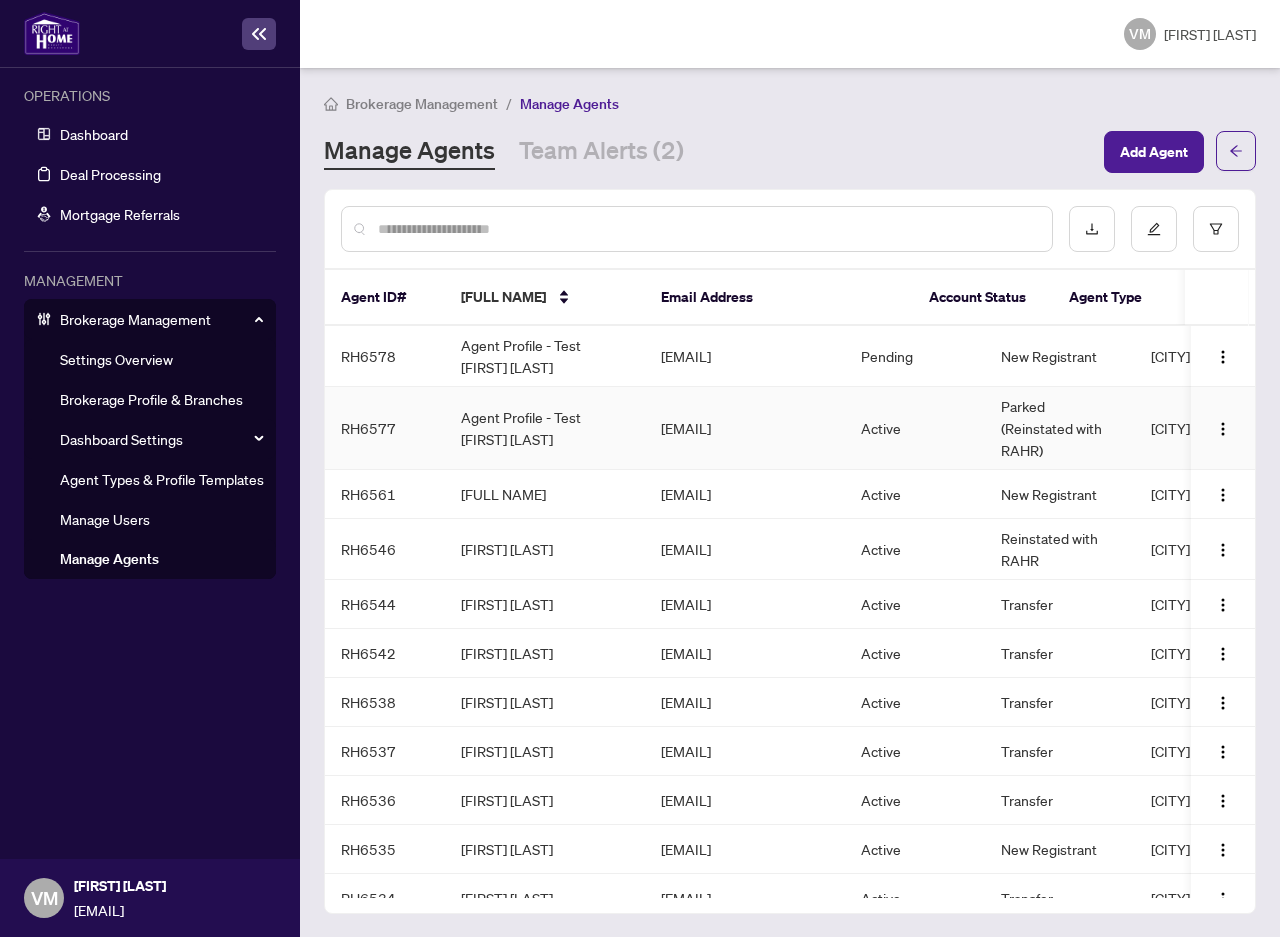 scroll, scrollTop: 0, scrollLeft: 32, axis: horizontal 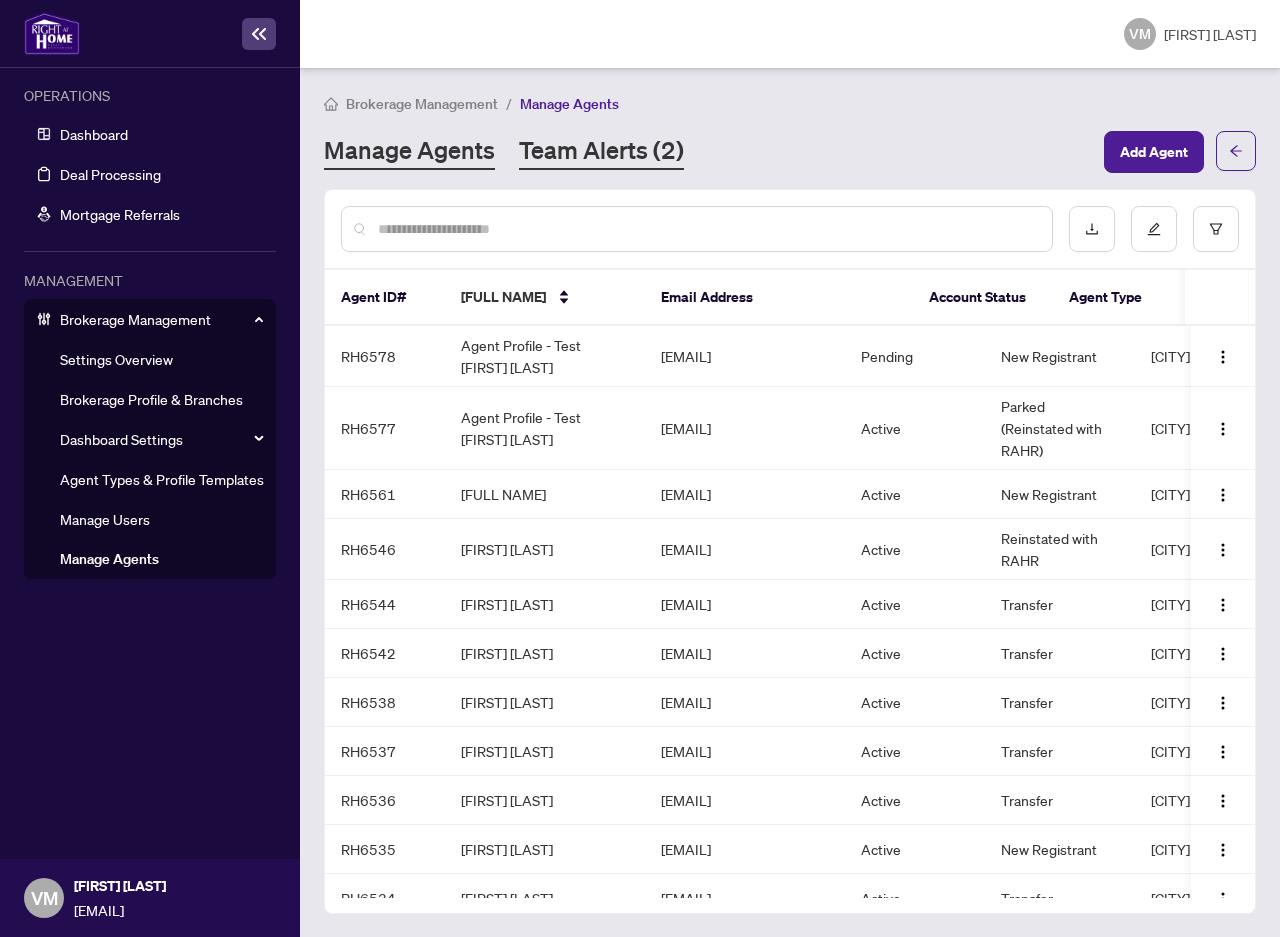 click on "Team Alerts   (2)" at bounding box center (601, 152) 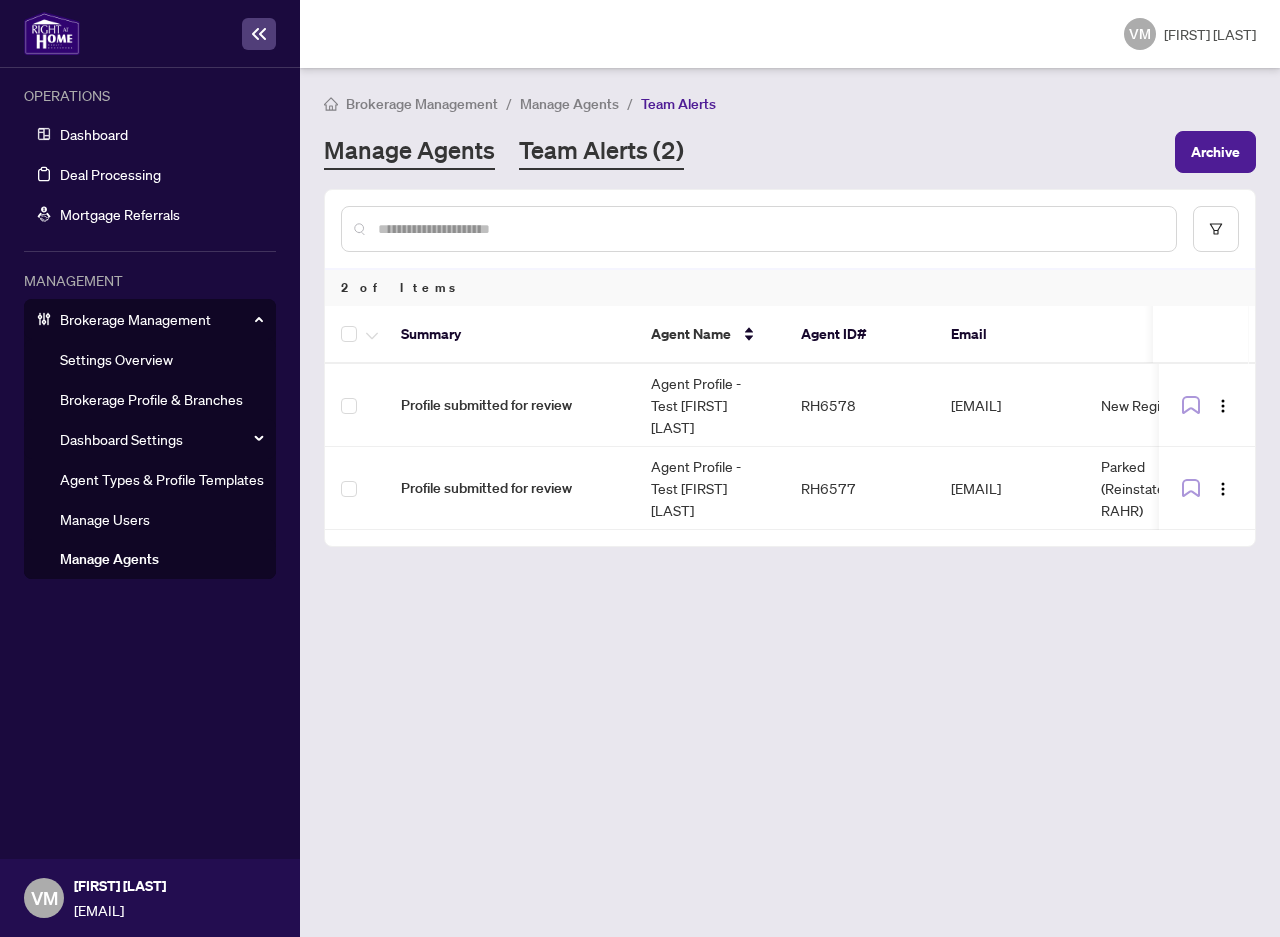 click on "Manage Agents" at bounding box center [409, 152] 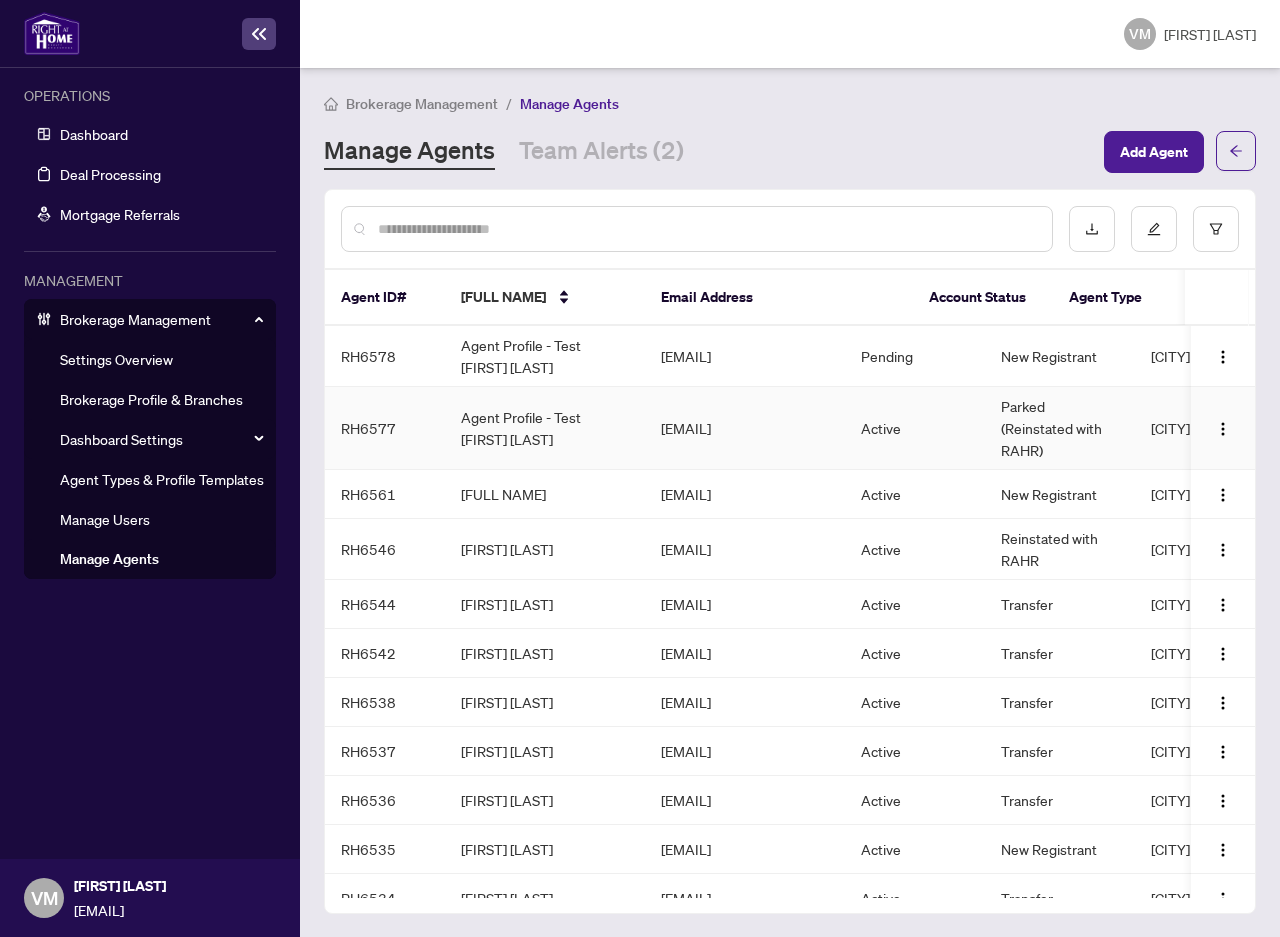 drag, startPoint x: 663, startPoint y: 419, endPoint x: 900, endPoint y: 424, distance: 237.05273 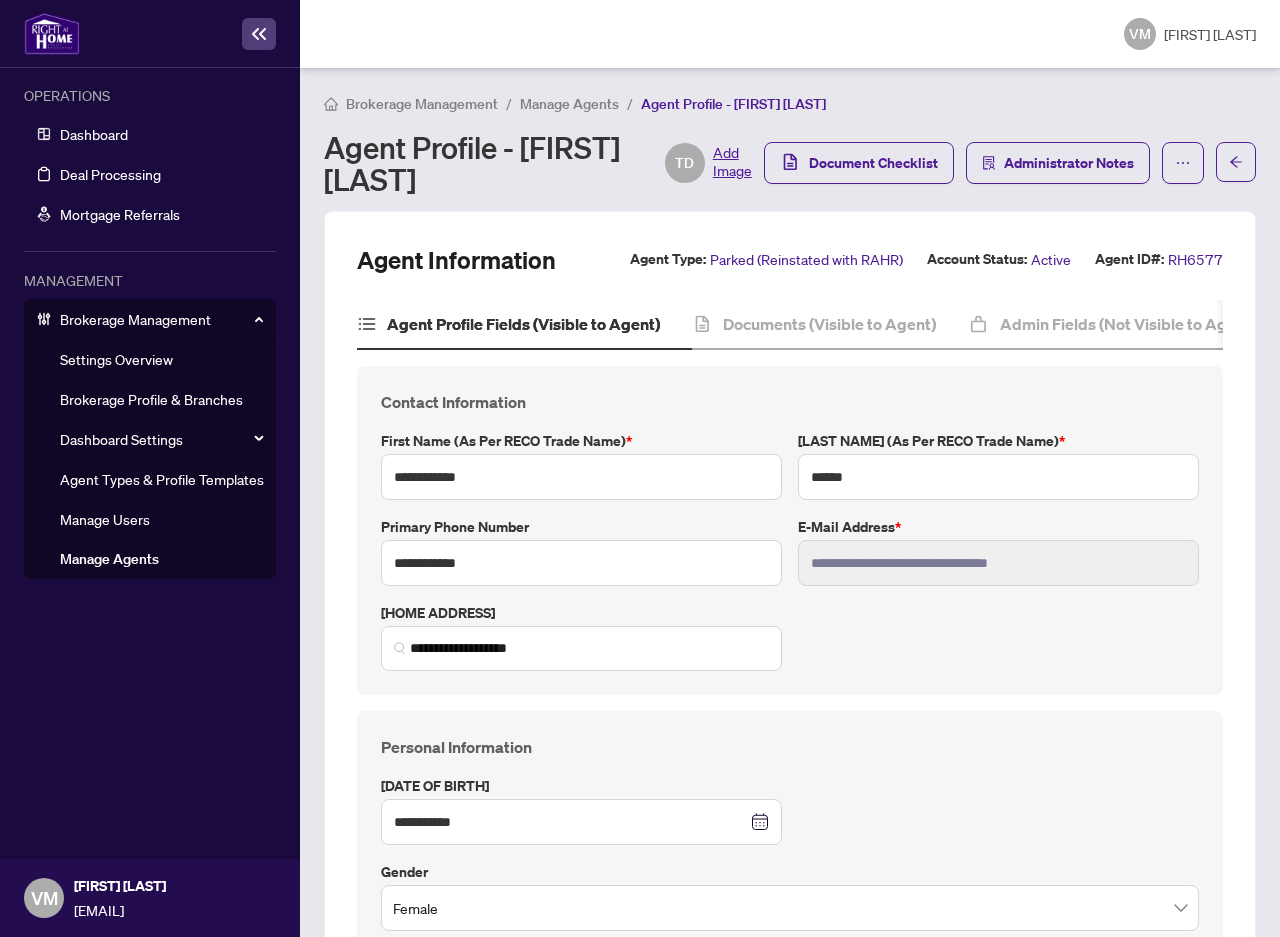 click on "Manage Agents" at bounding box center [569, 104] 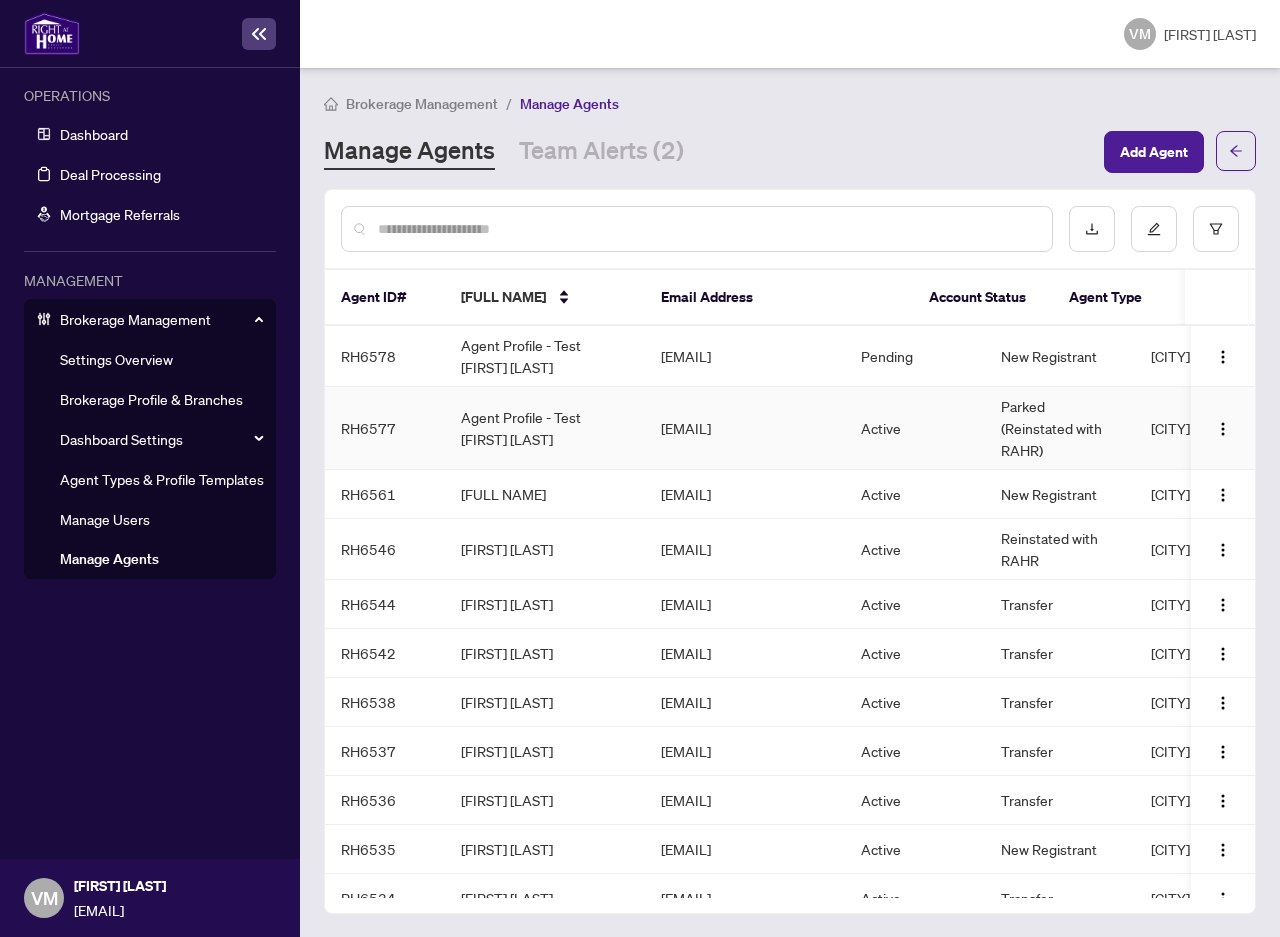click on "[EMAIL]" at bounding box center [745, 428] 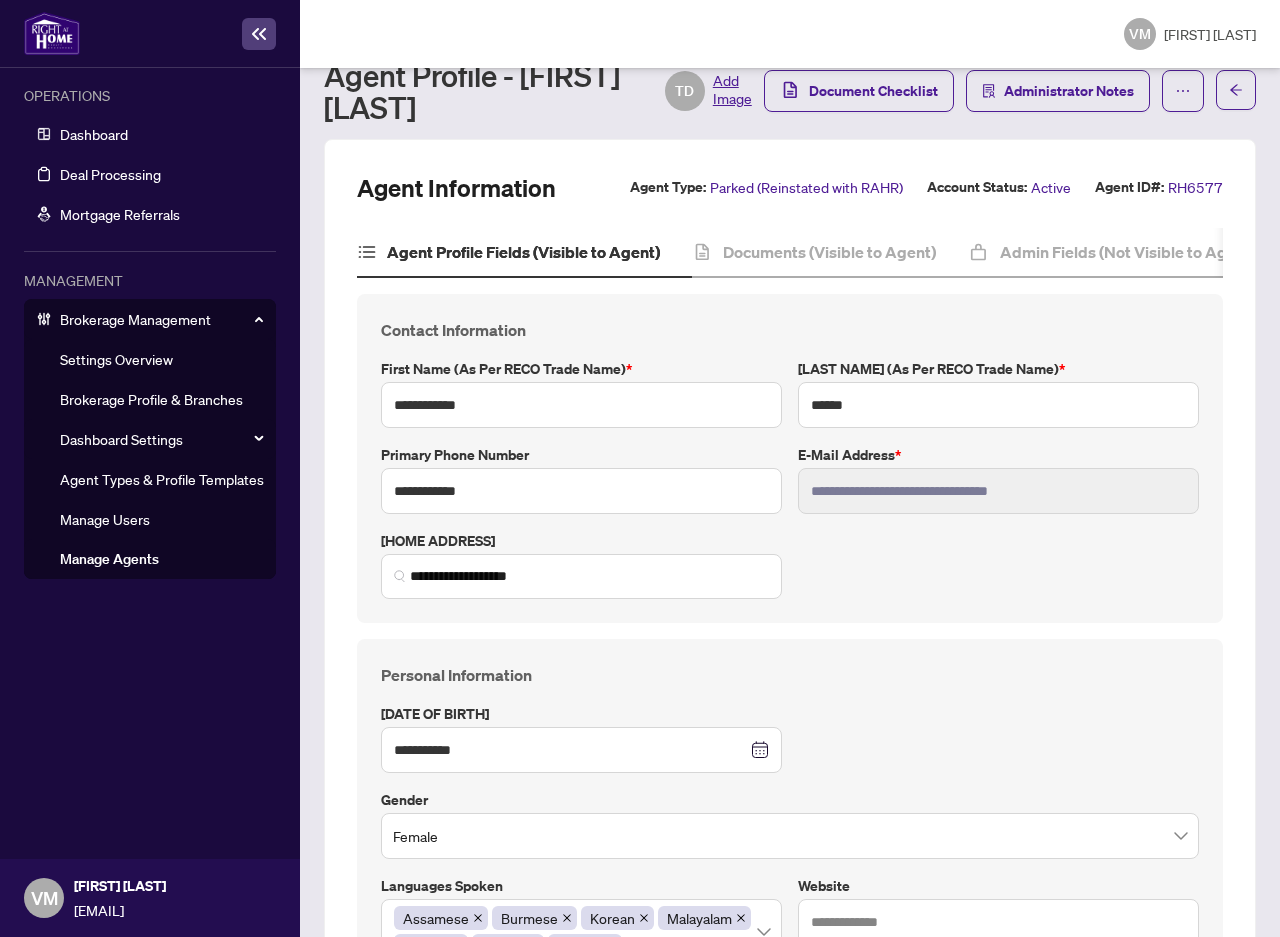 scroll, scrollTop: 56, scrollLeft: 0, axis: vertical 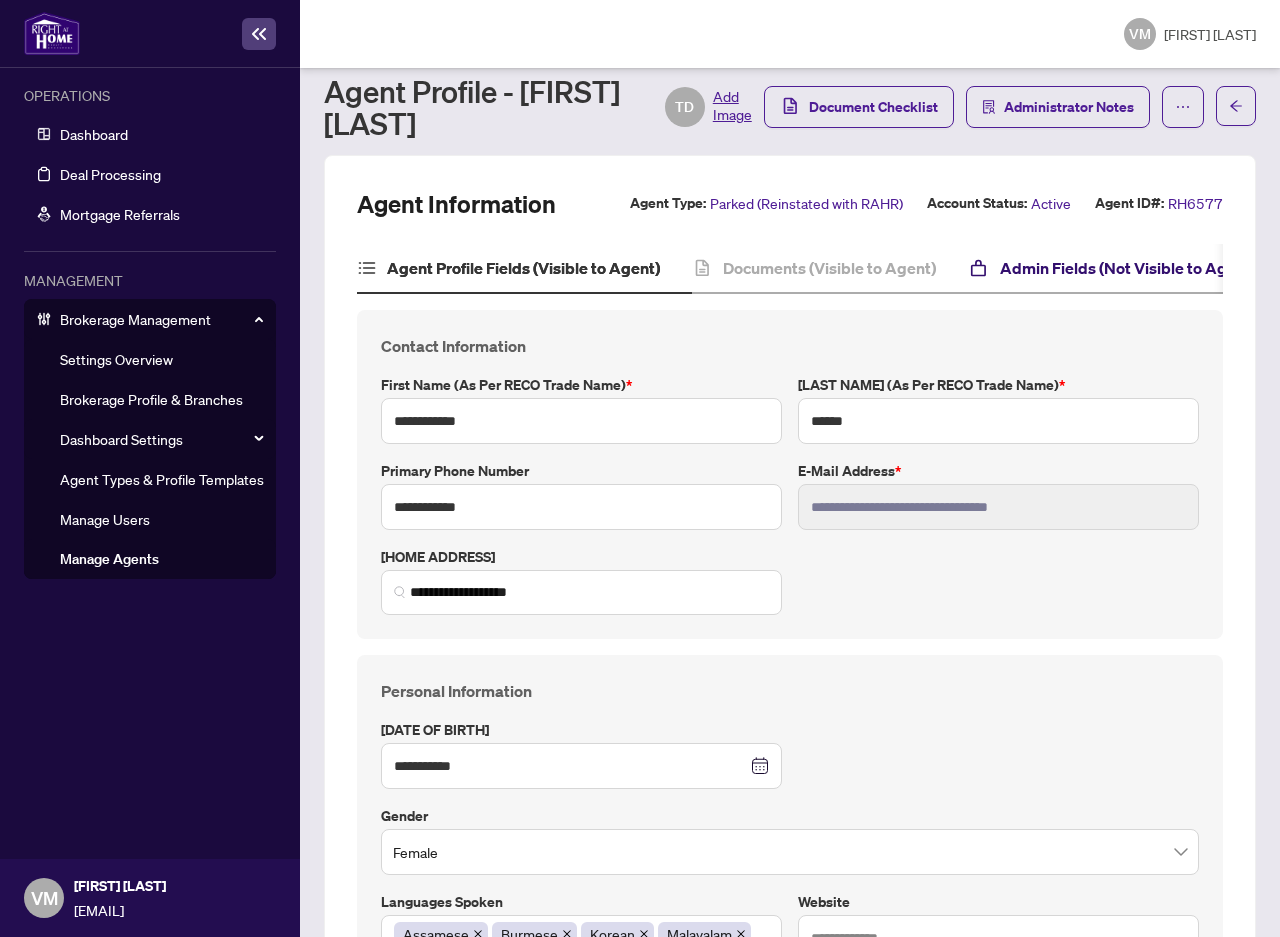 click on "Admin Fields (Not Visible to Agent)" at bounding box center (1128, 268) 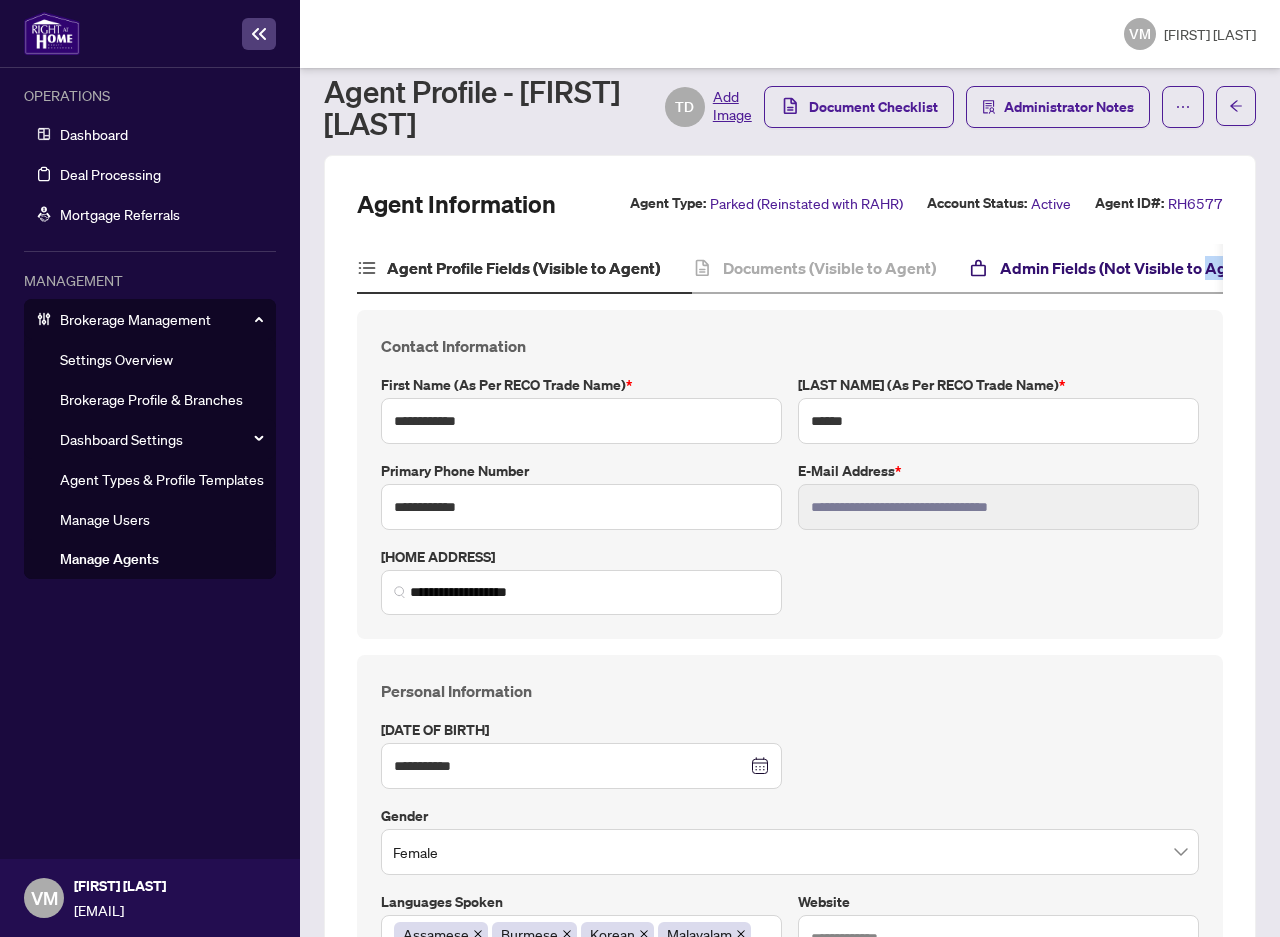 click on "Admin Fields (Not Visible to Agent)" at bounding box center (1128, 268) 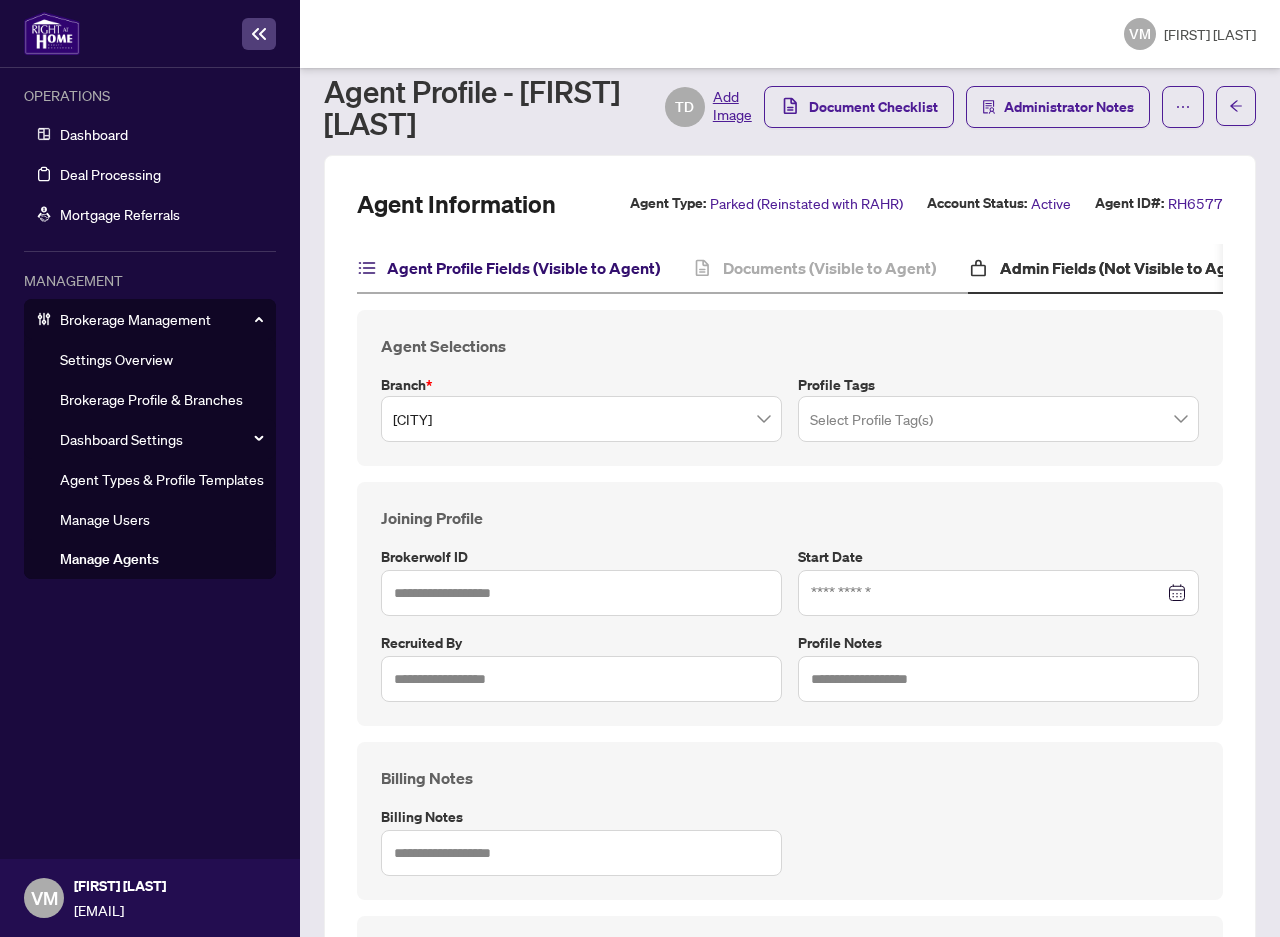 click on "Agent Profile Fields (Visible to Agent)" at bounding box center (523, 268) 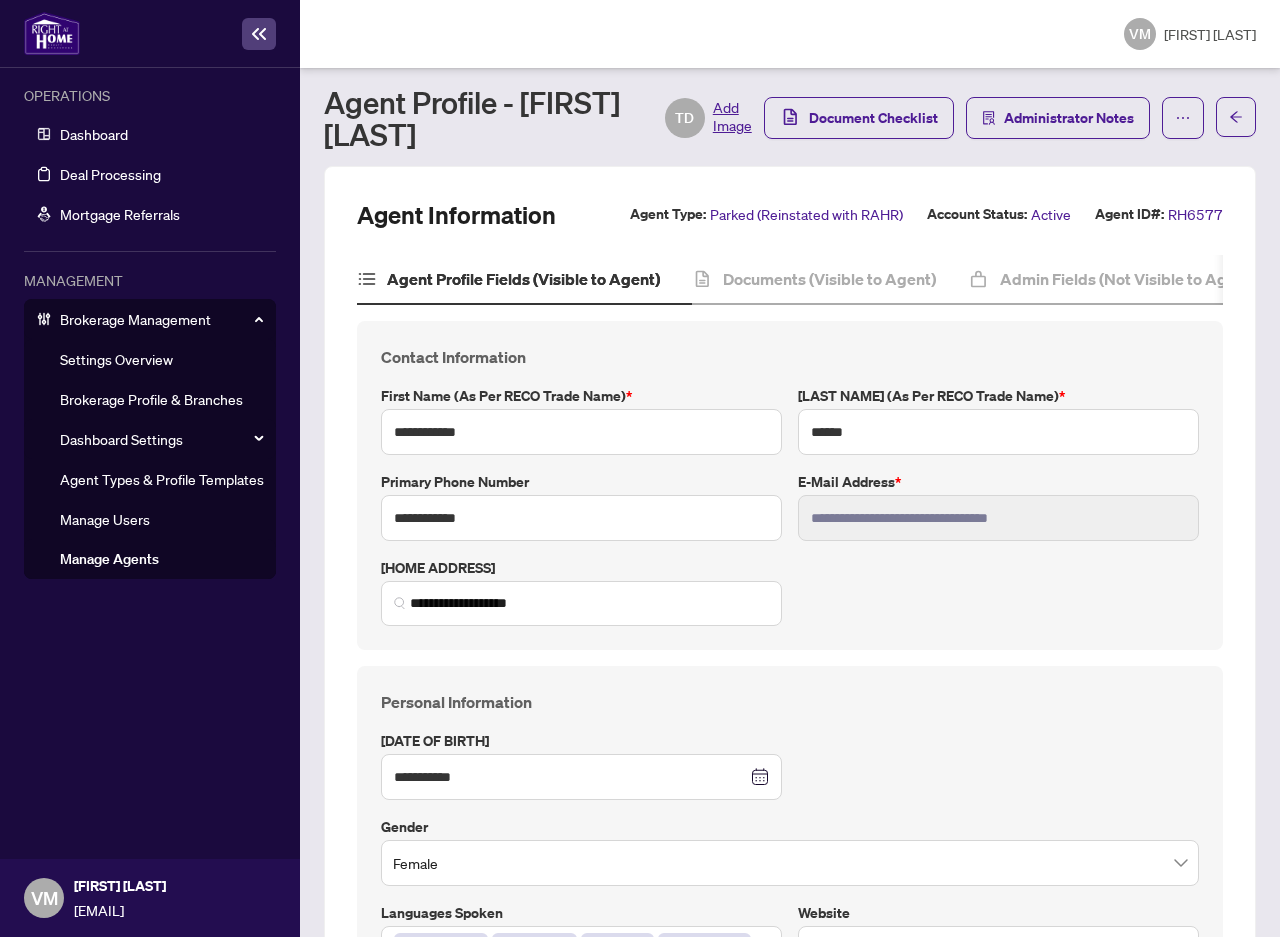 scroll, scrollTop: 56, scrollLeft: 0, axis: vertical 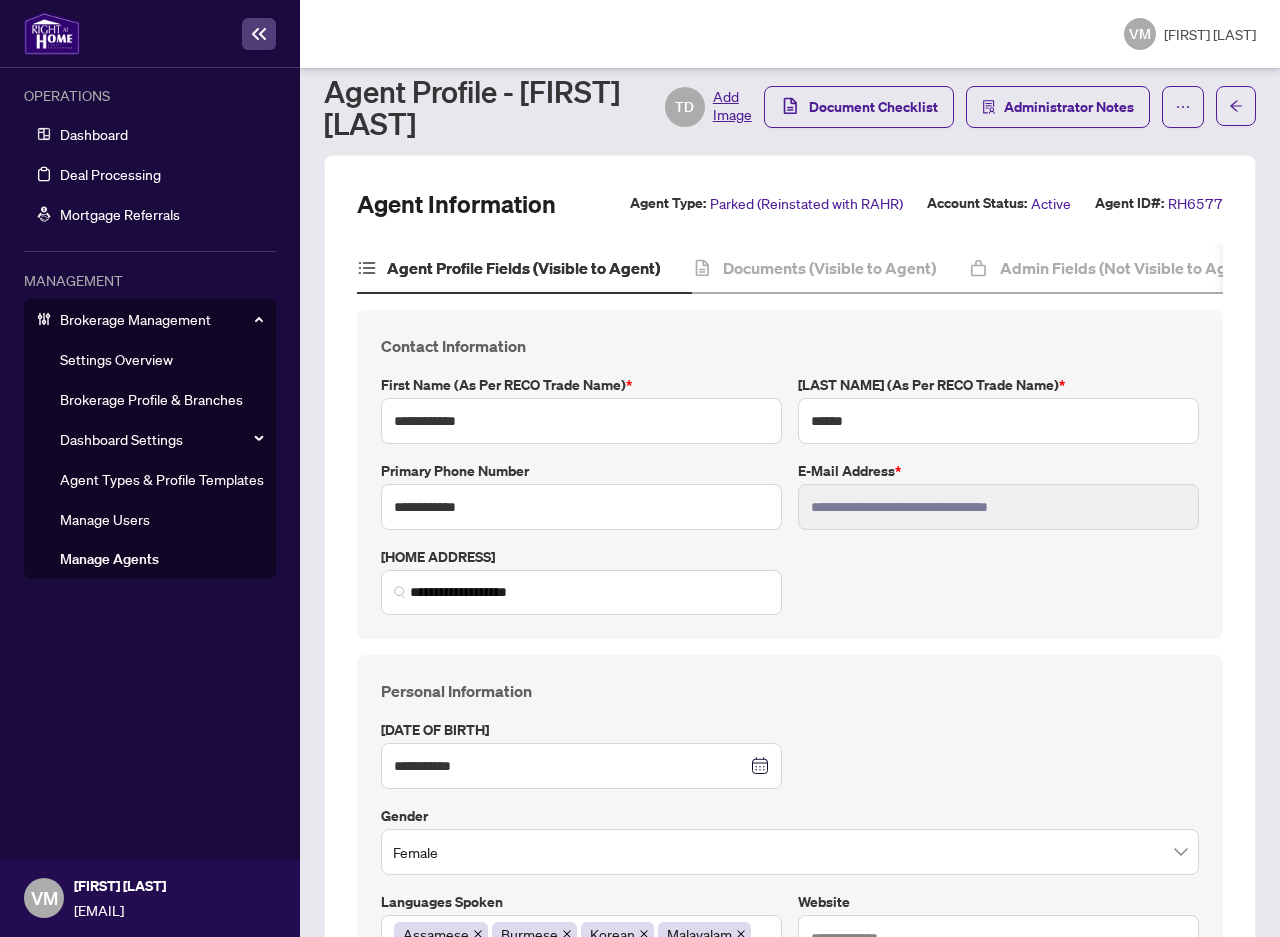 click on "Manage Agents" at bounding box center [109, 559] 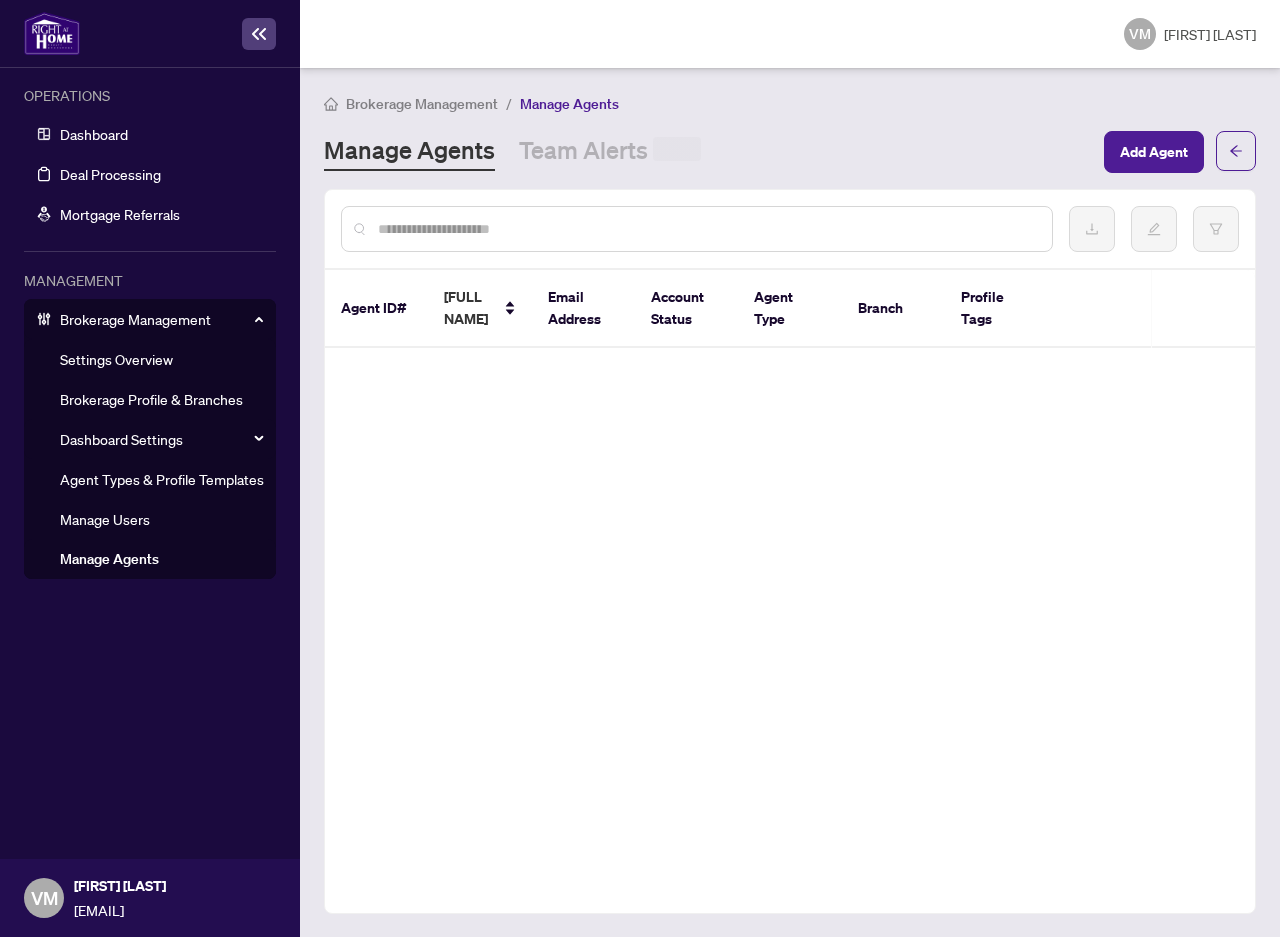 scroll, scrollTop: 0, scrollLeft: 0, axis: both 